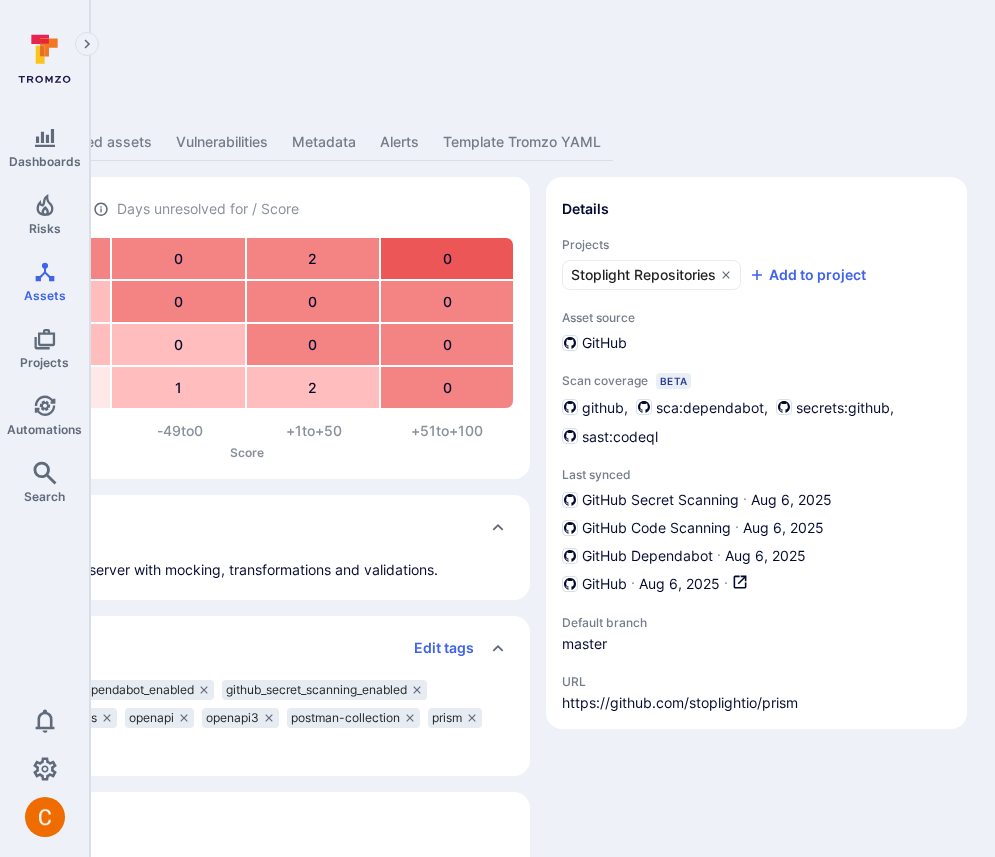 scroll, scrollTop: 0, scrollLeft: 0, axis: both 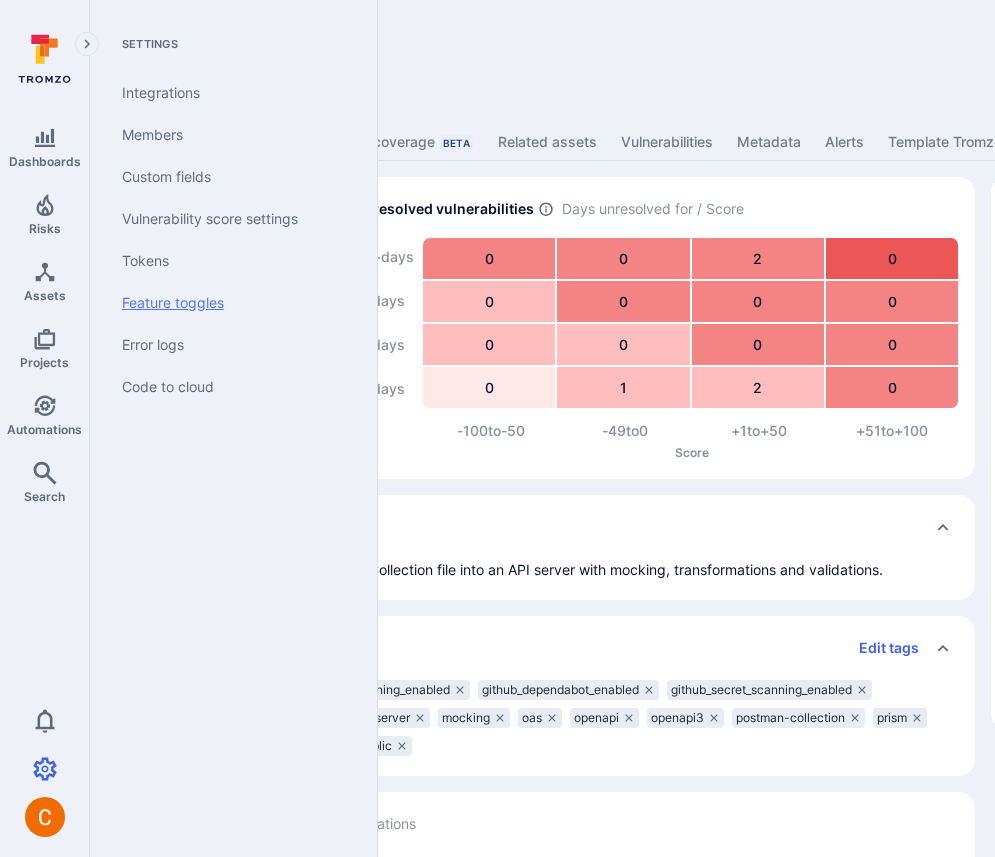 click on "Feature toggles" at bounding box center (229, 303) 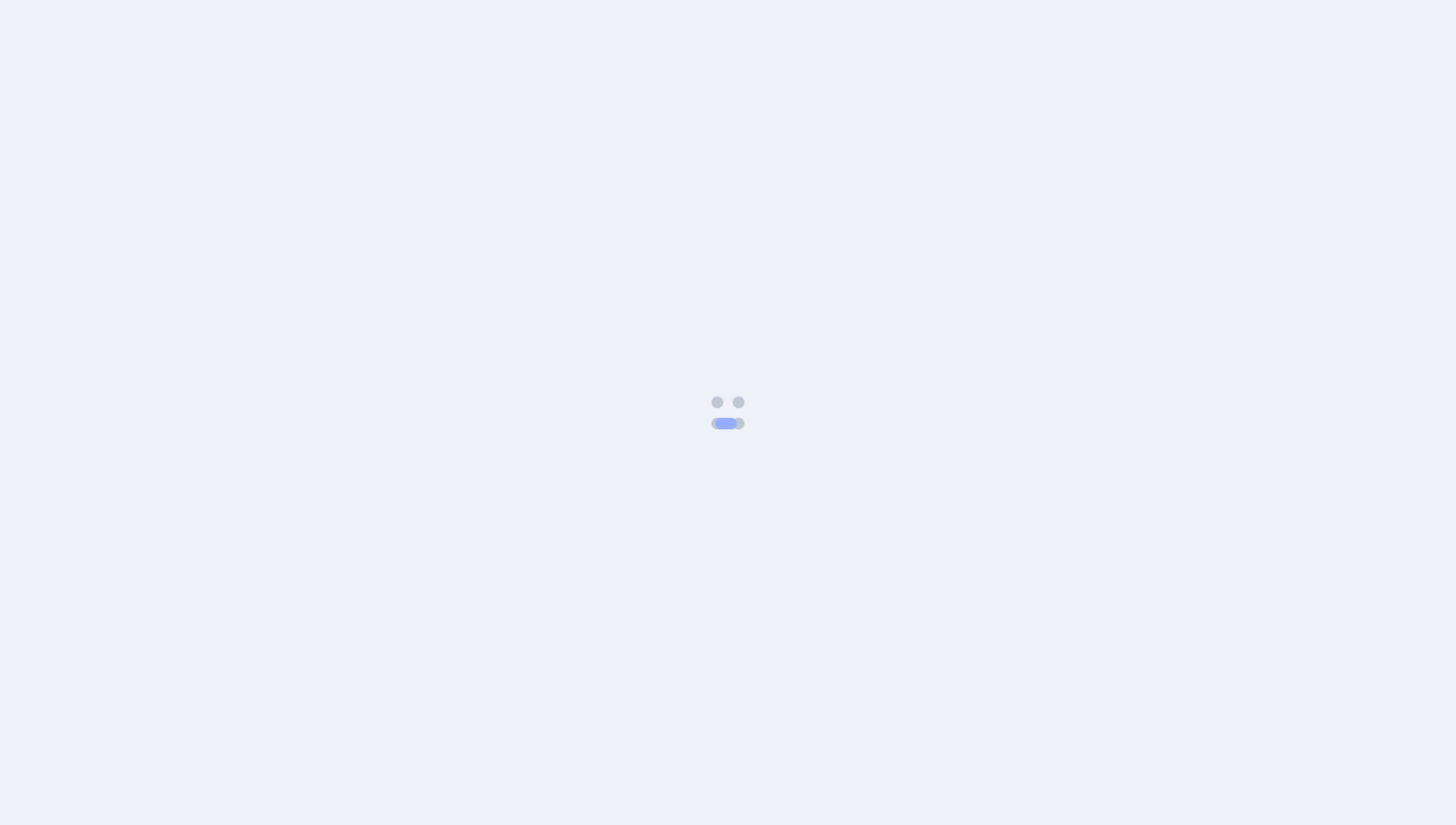 scroll, scrollTop: 0, scrollLeft: 0, axis: both 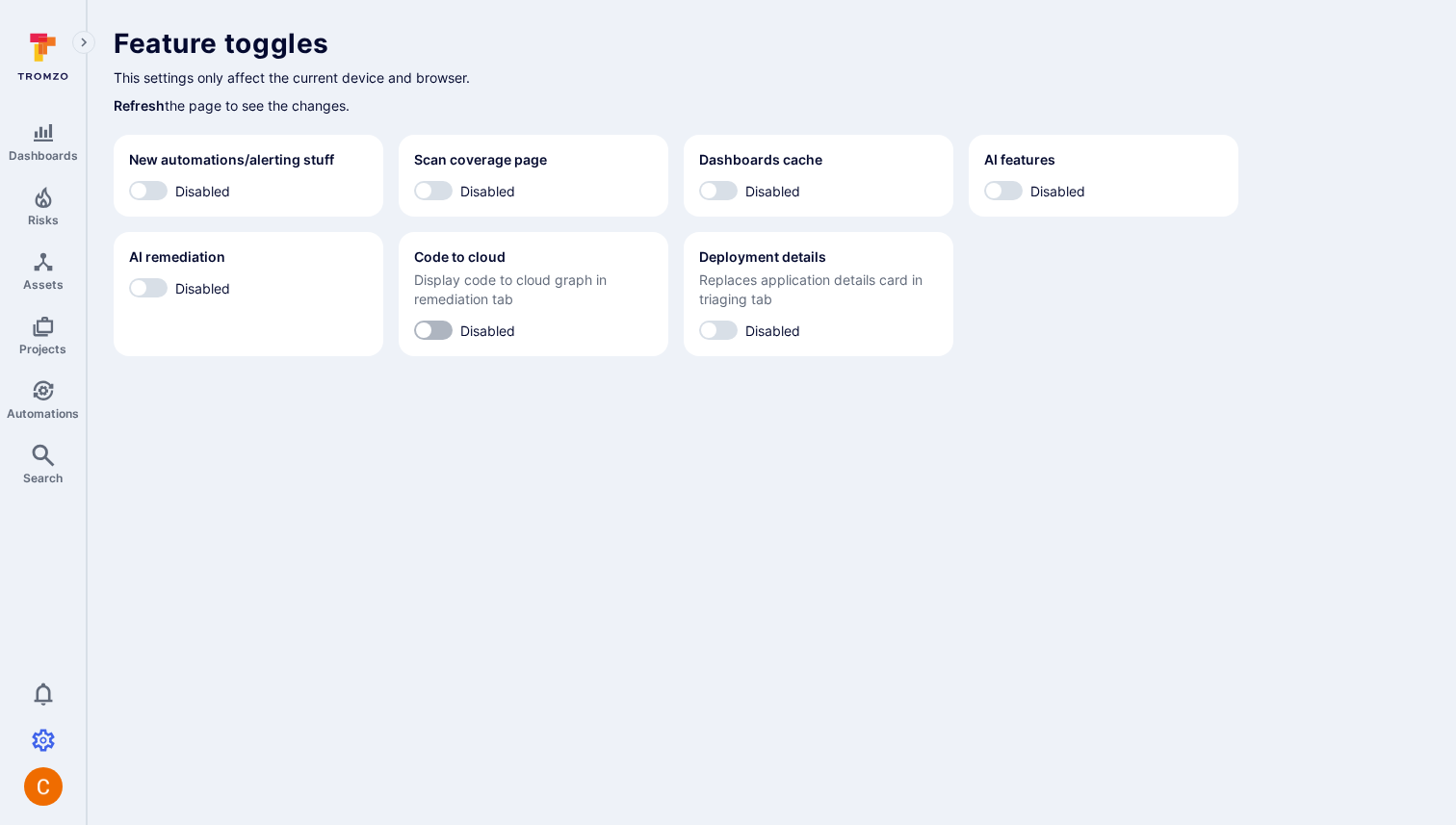 click on "Disabled" at bounding box center [424, 330] 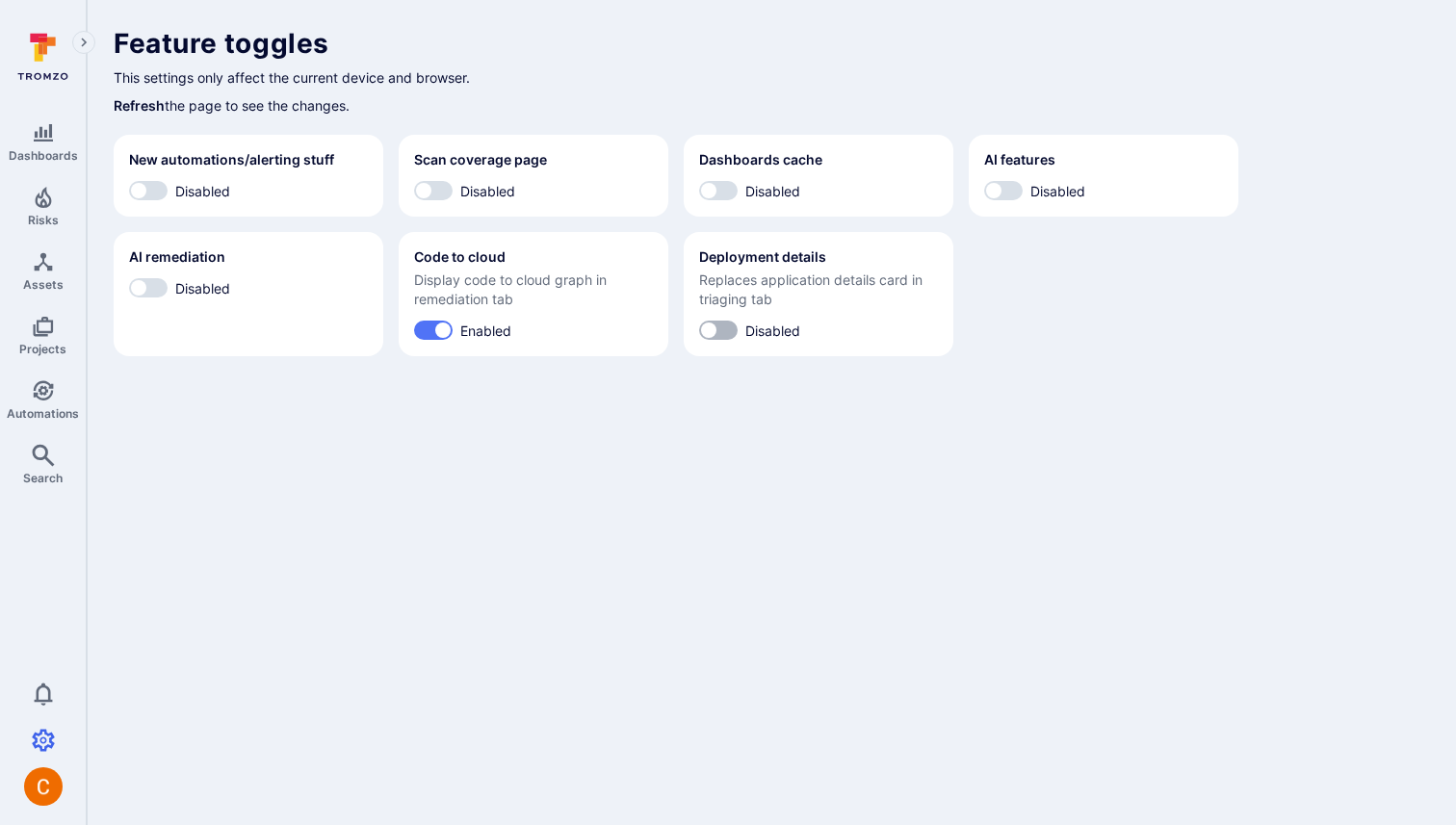 click on "Disabled" at bounding box center [709, 330] 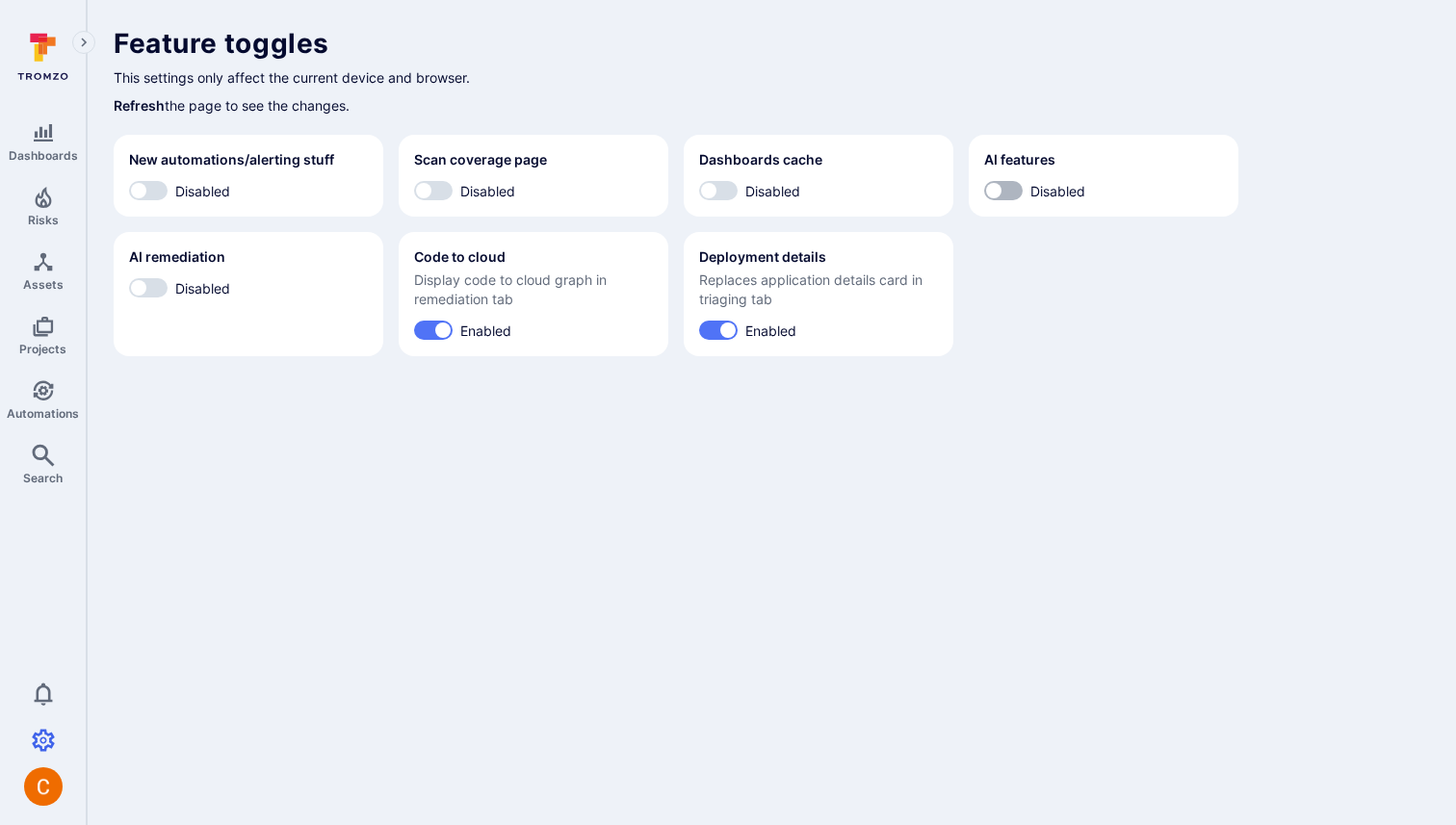 click on "Disabled" at bounding box center (994, 191) 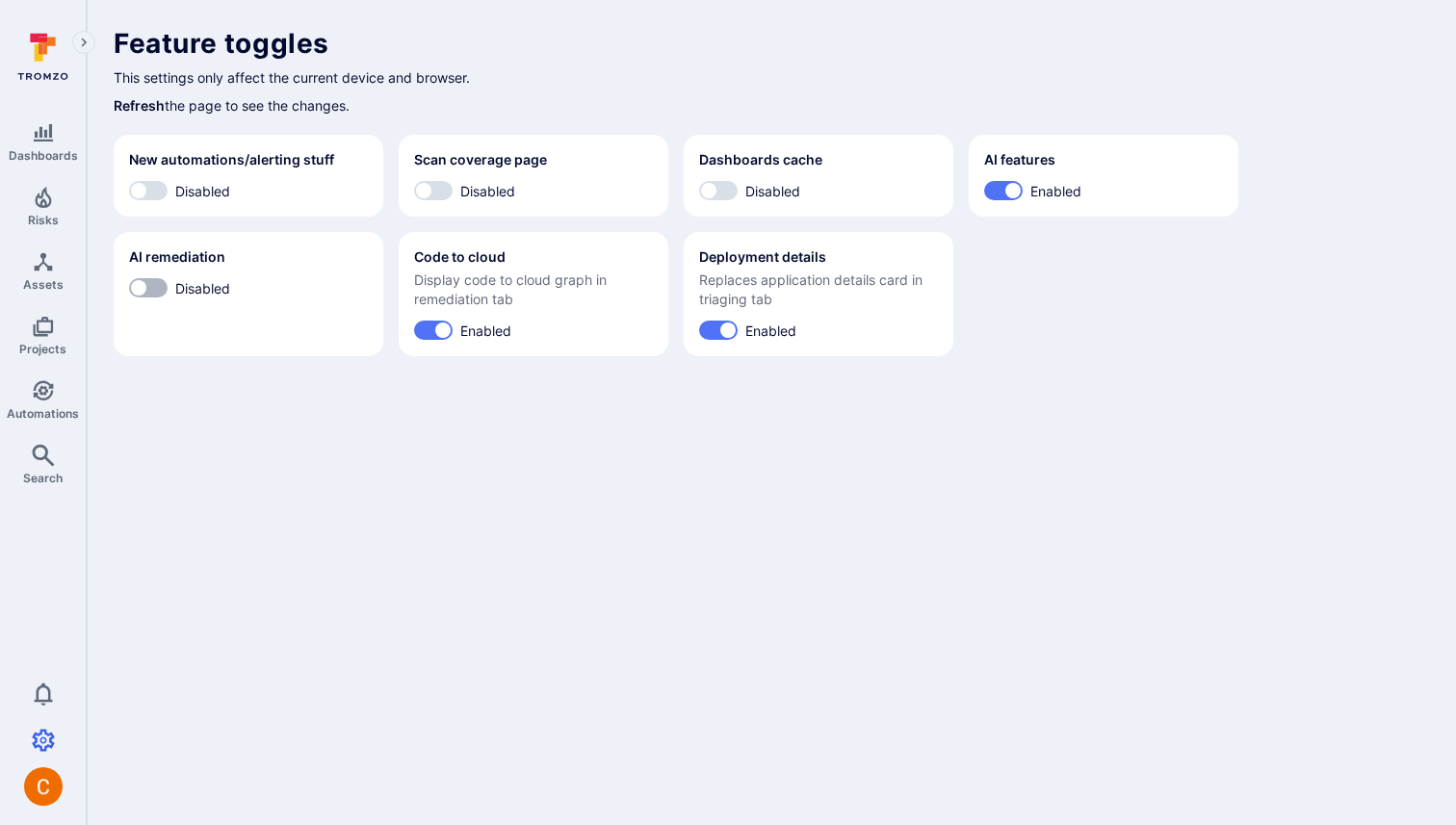click on "Disabled" at bounding box center [139, 288] 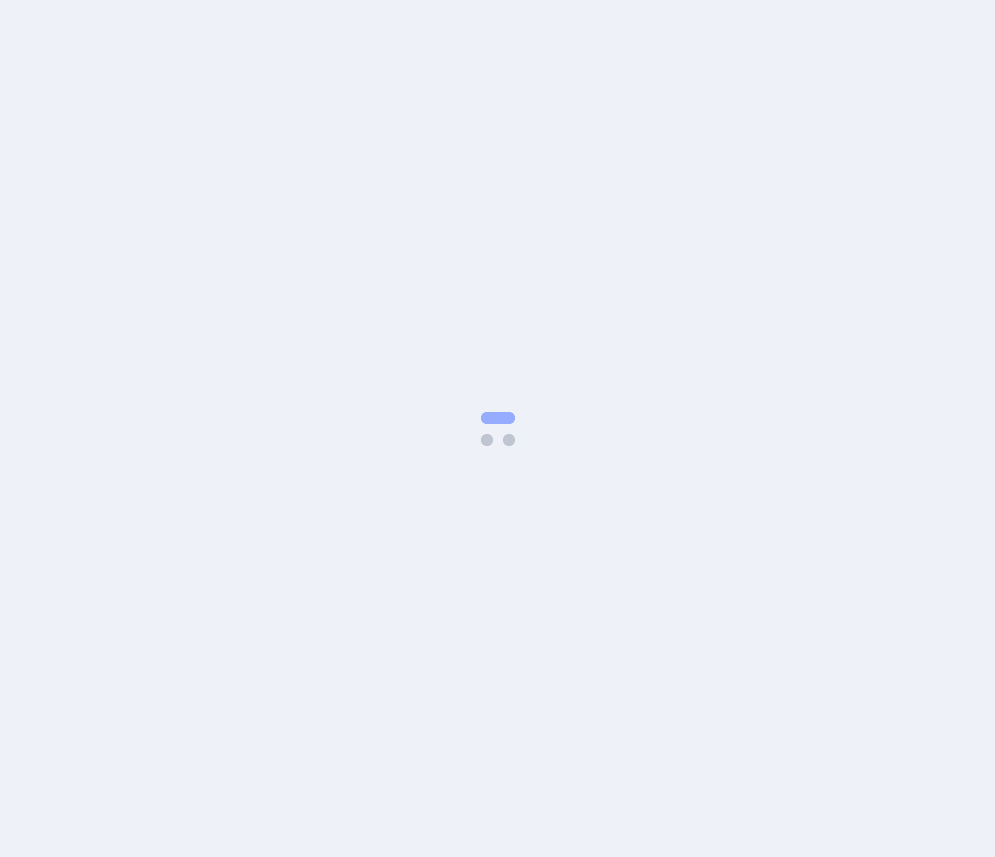 scroll, scrollTop: 0, scrollLeft: 0, axis: both 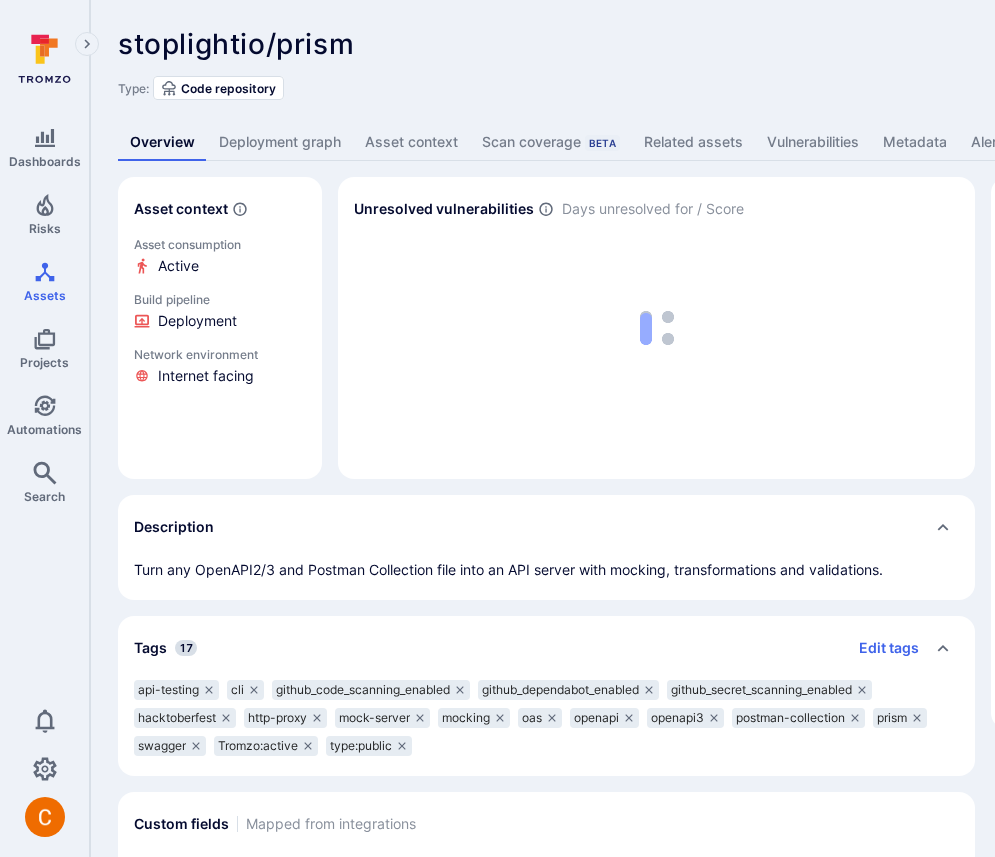 click on "Deployment graph" at bounding box center (280, 142) 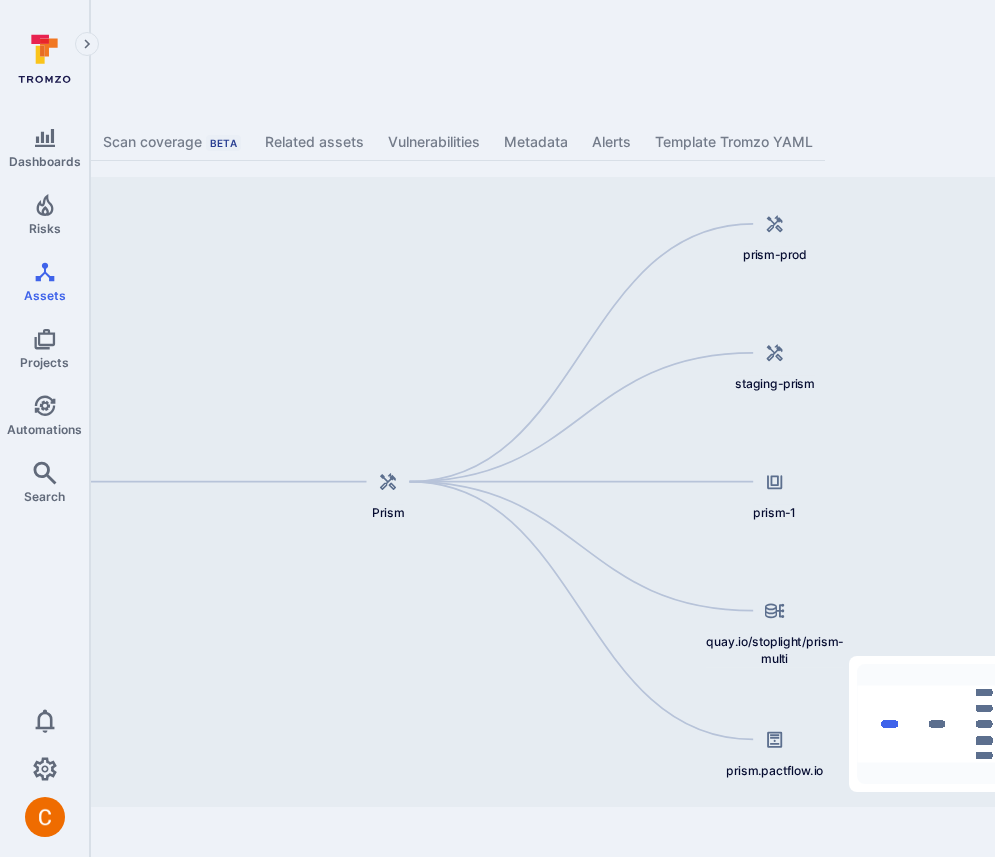 scroll, scrollTop: 0, scrollLeft: 445, axis: horizontal 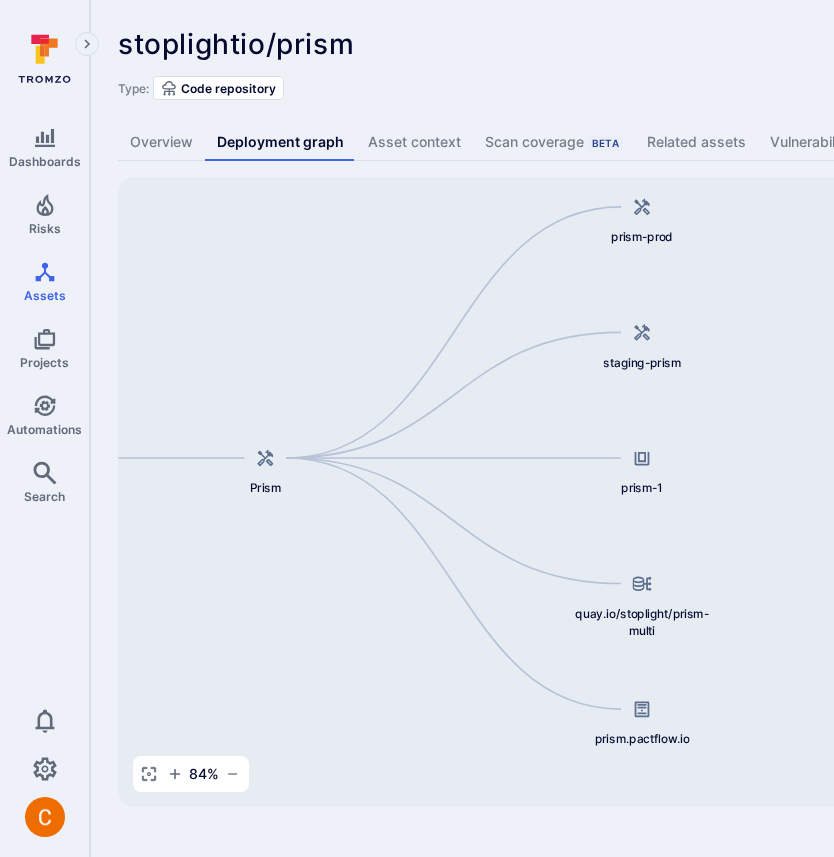 drag, startPoint x: 663, startPoint y: 573, endPoint x: 159, endPoint y: 546, distance: 504.7227 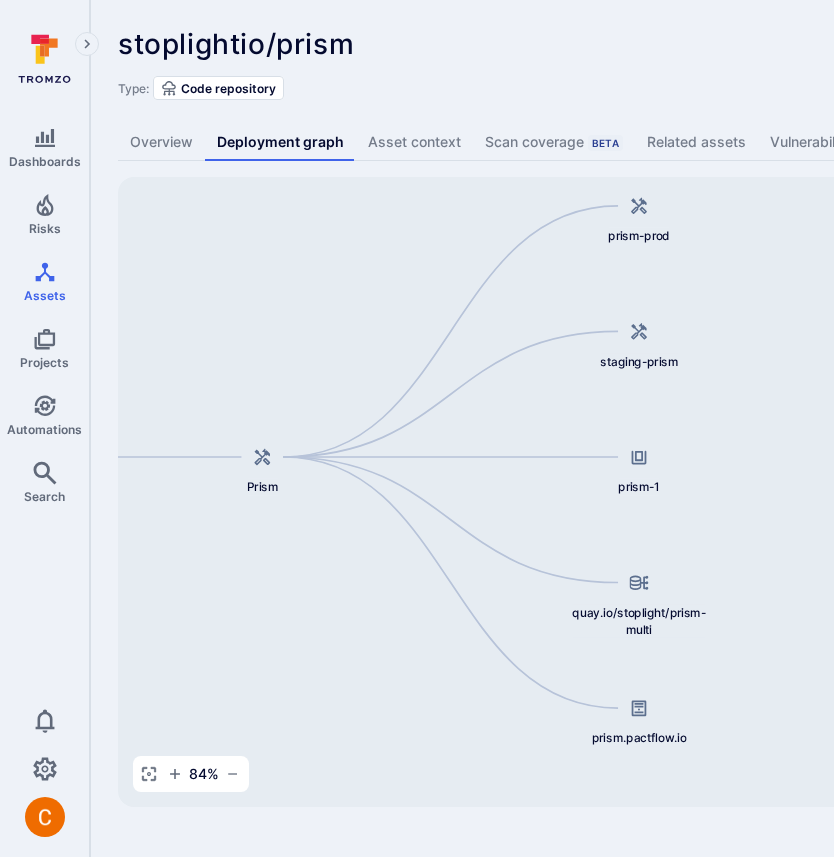 click on "stoplightio/prism ...   Show  more" at bounding box center [622, 44] 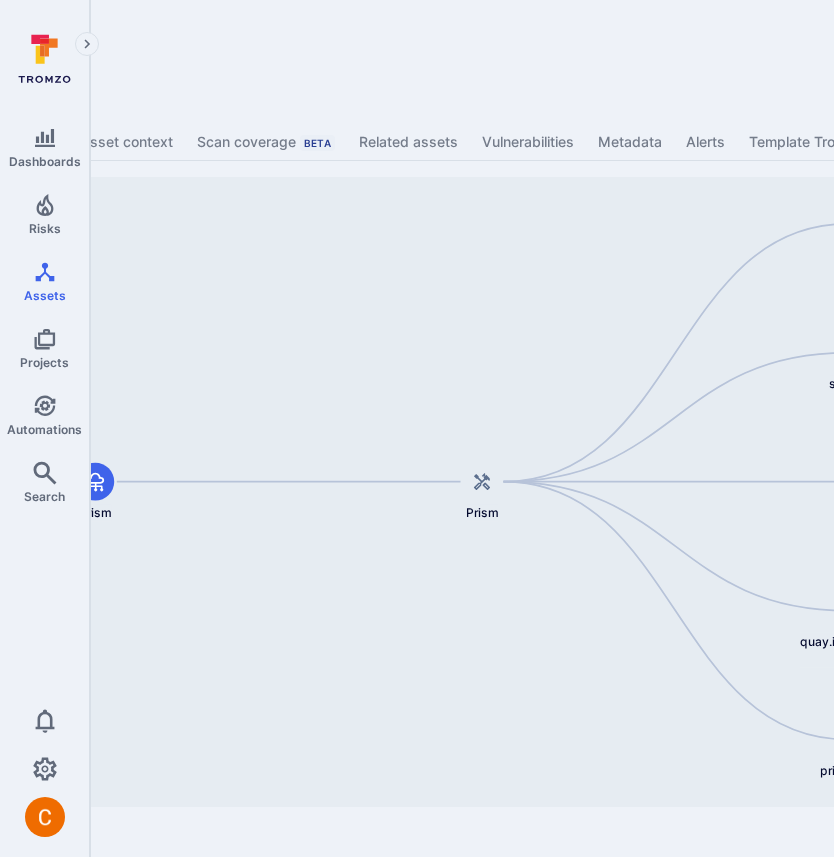 scroll, scrollTop: 0, scrollLeft: 586, axis: horizontal 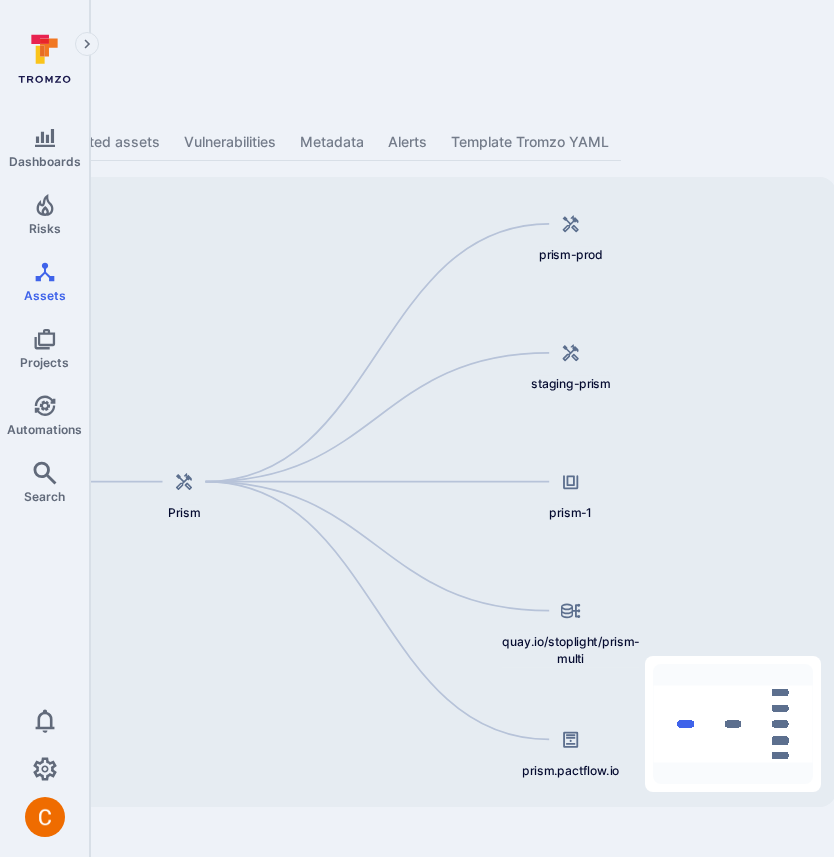 click on "Type: Code repository" at bounding box center (179, 88) 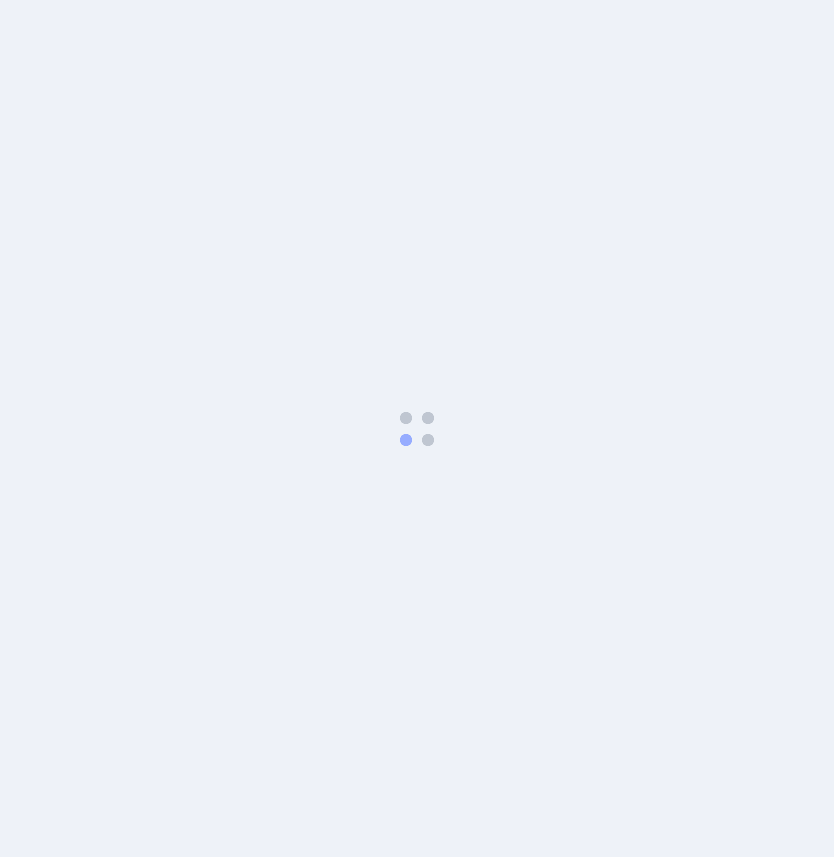 scroll, scrollTop: 0, scrollLeft: 0, axis: both 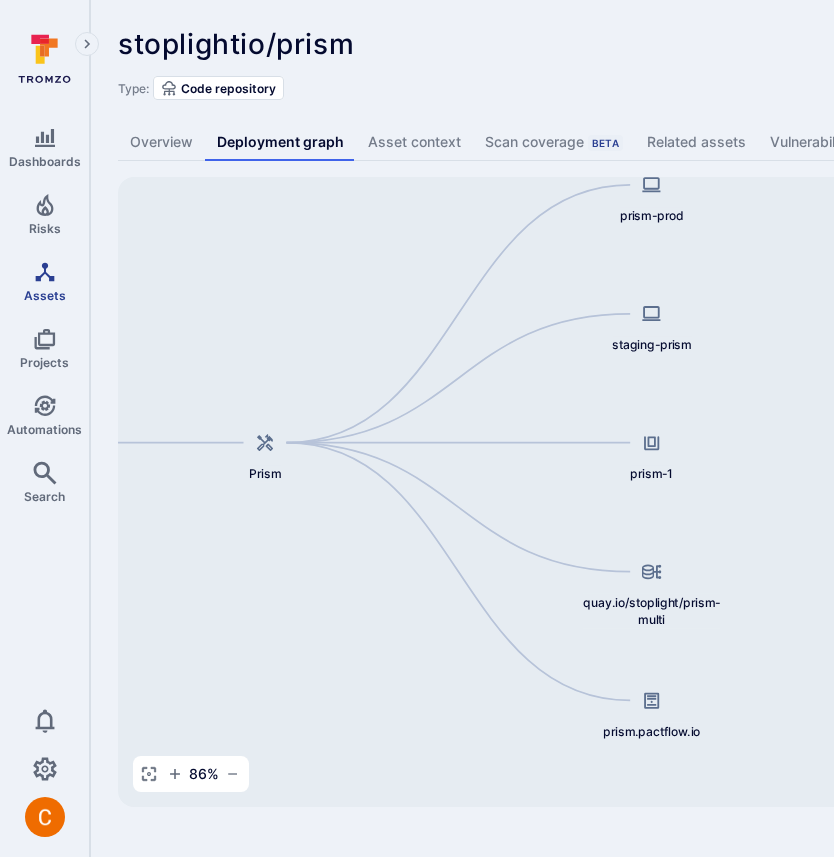 drag, startPoint x: 536, startPoint y: 316, endPoint x: 0, endPoint y: 277, distance: 537.417 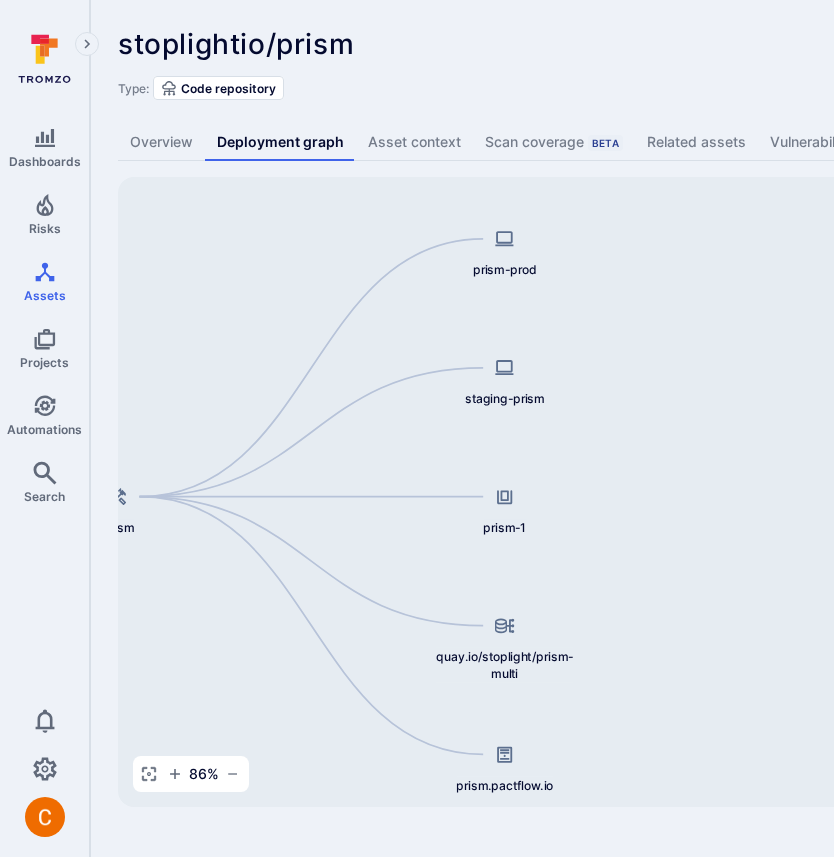 drag, startPoint x: 704, startPoint y: 351, endPoint x: 586, endPoint y: 405, distance: 129.76903 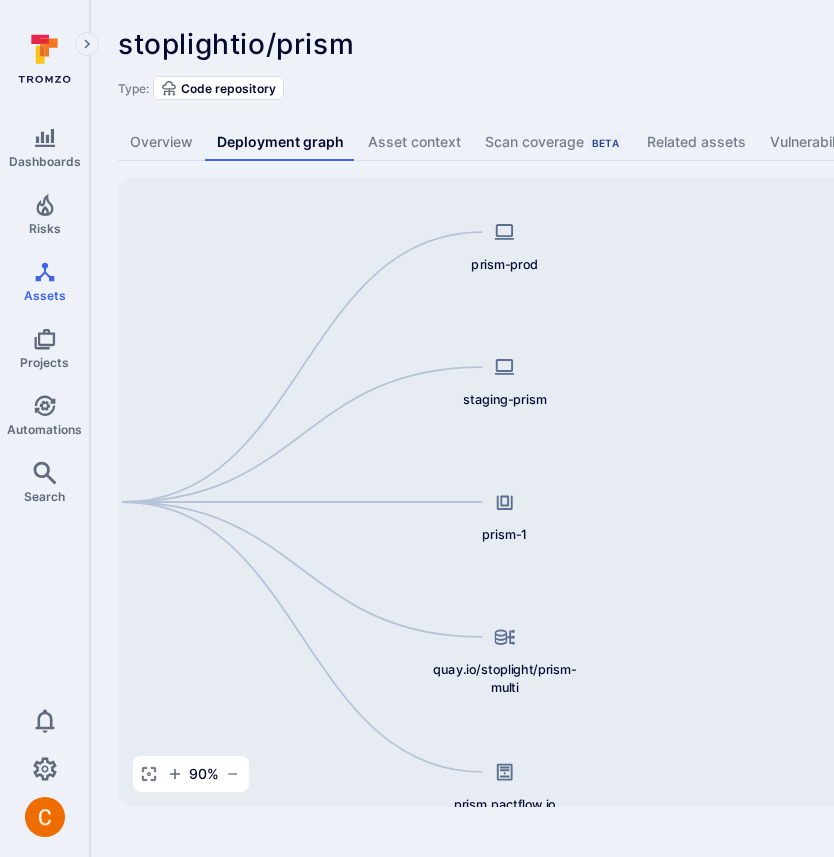 click on "stoplightio/prism ...   Show  more" at bounding box center [622, 44] 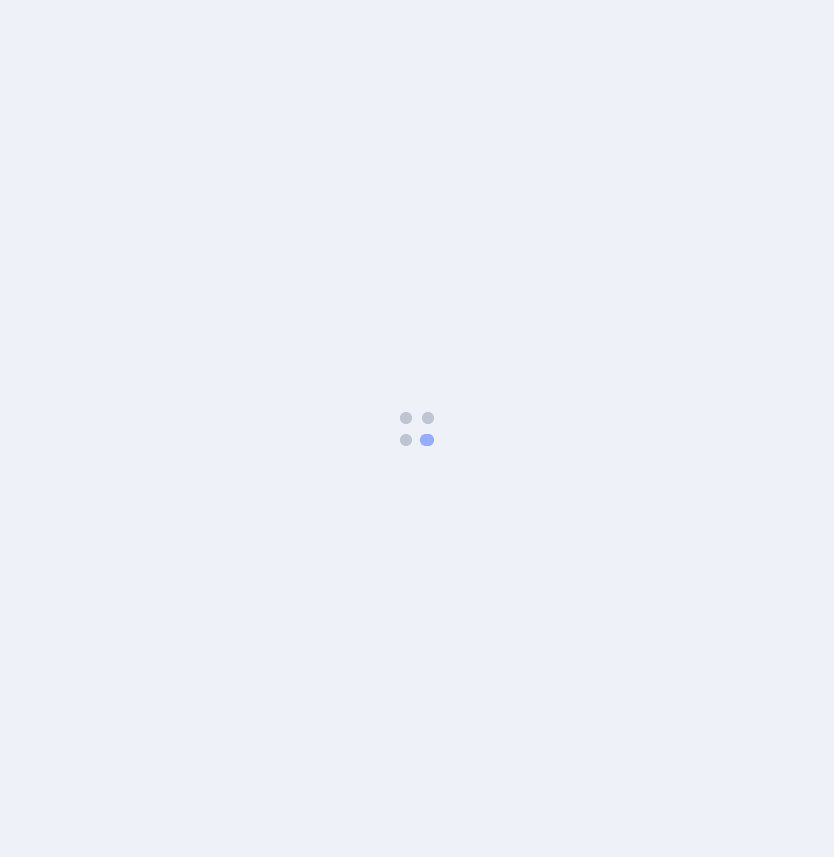 scroll, scrollTop: 0, scrollLeft: 0, axis: both 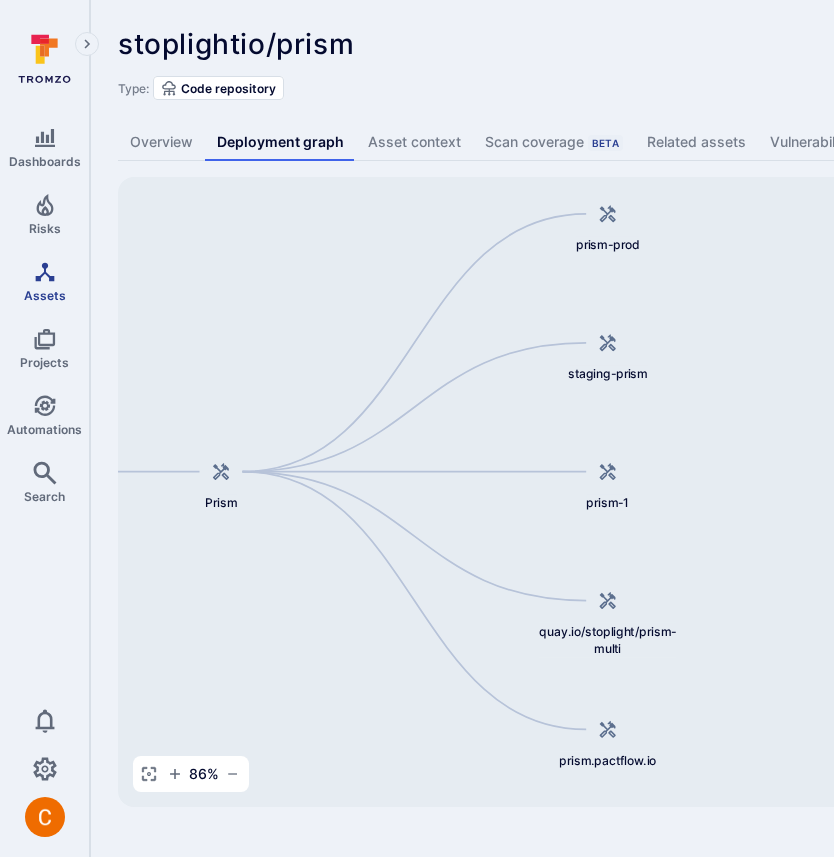 drag, startPoint x: 549, startPoint y: 272, endPoint x: 0, endPoint y: 262, distance: 549.09106 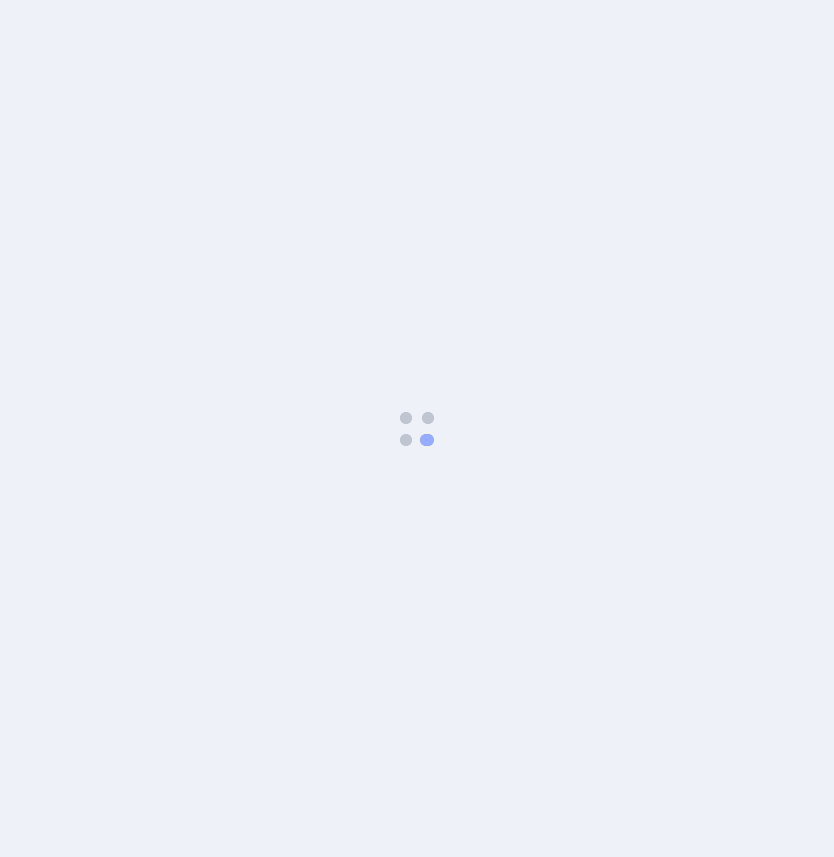 scroll, scrollTop: 0, scrollLeft: 0, axis: both 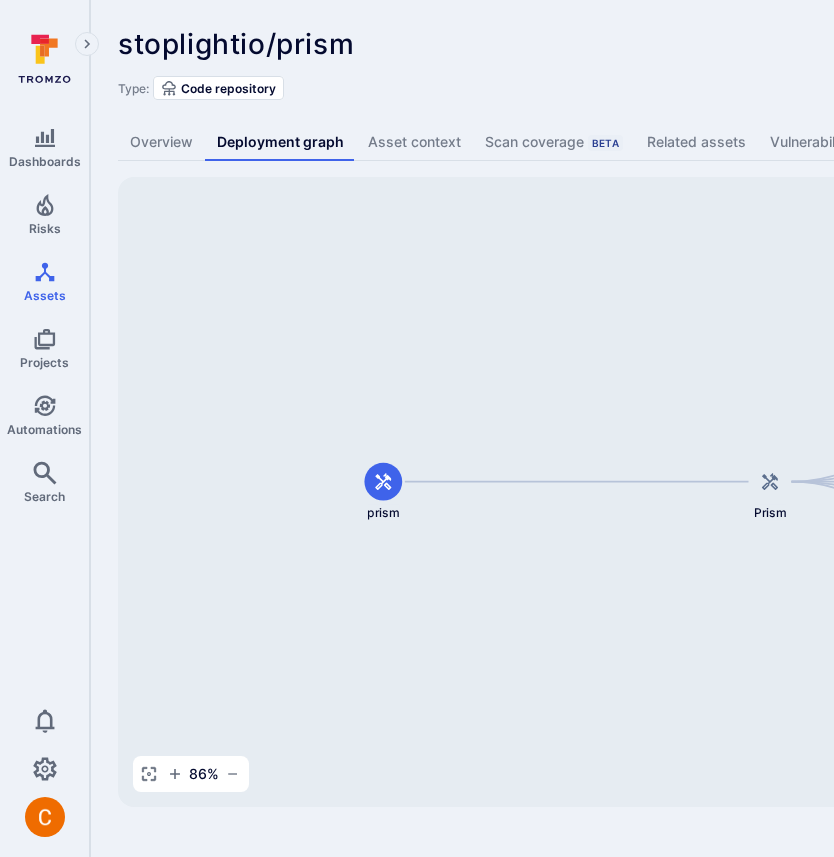 click on "stoplightio/prism ...   Show  more" at bounding box center (622, 44) 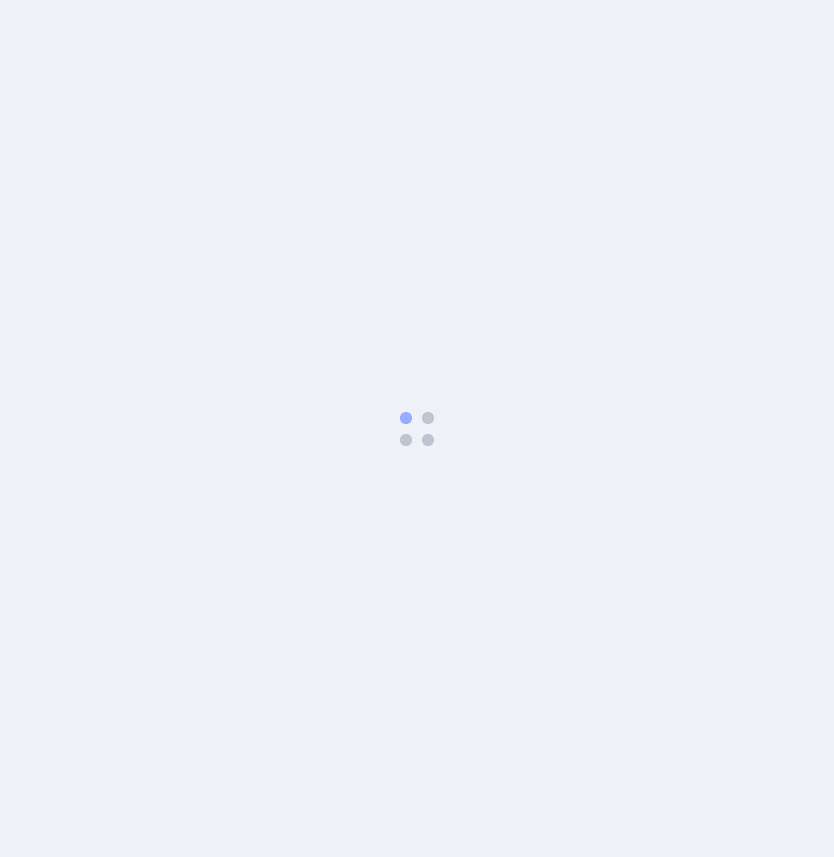 scroll, scrollTop: 0, scrollLeft: 0, axis: both 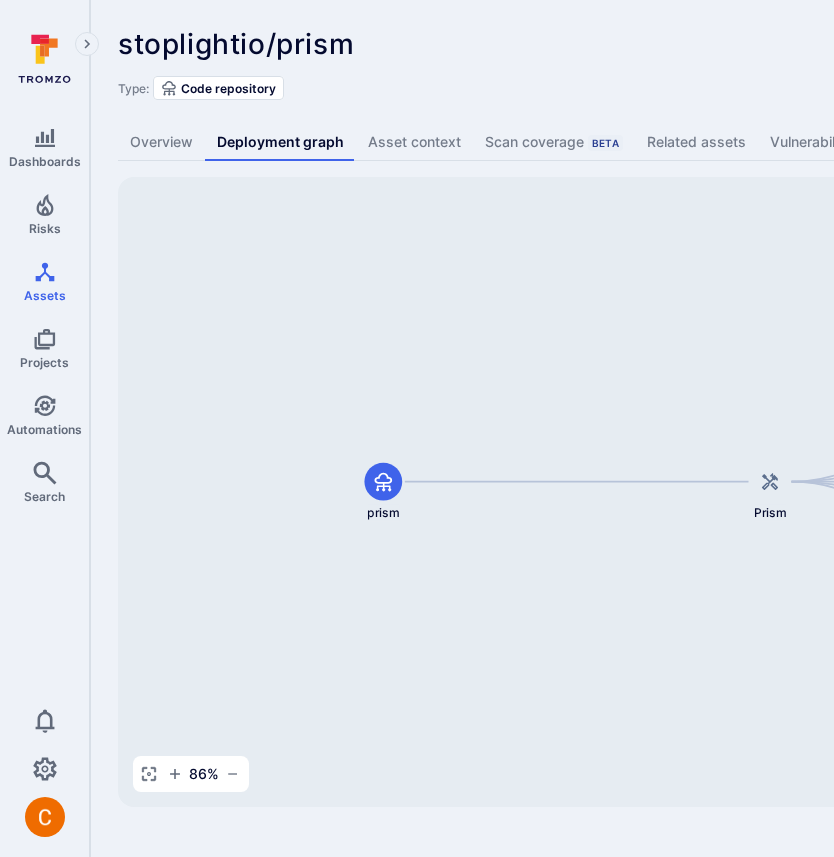 click on "stoplightio/prism ...   Show  more" at bounding box center [622, 44] 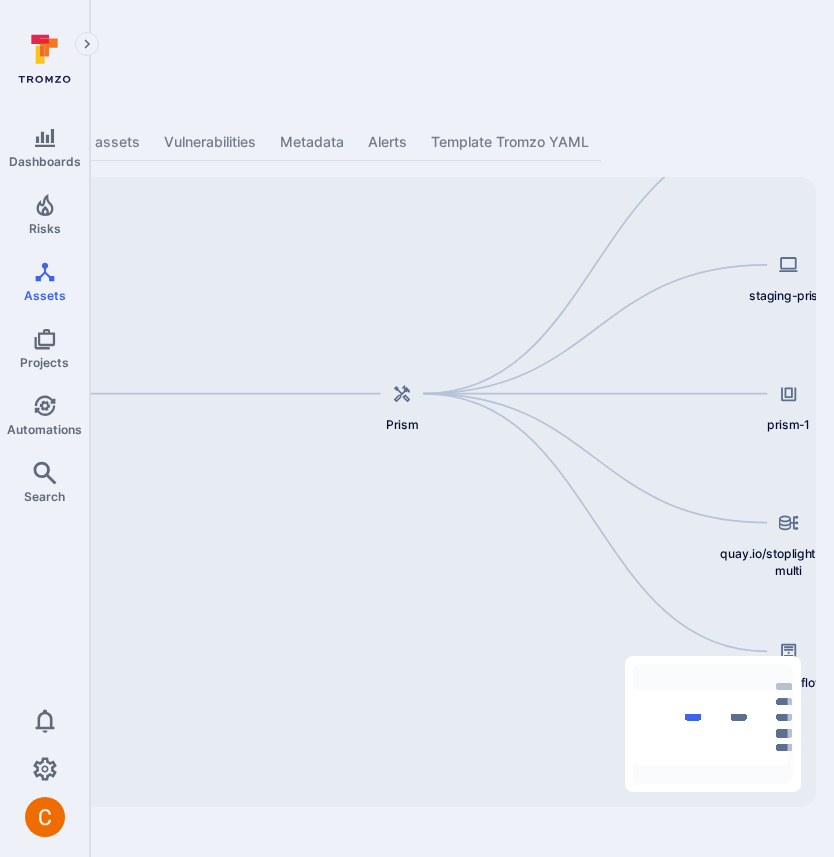 drag, startPoint x: 261, startPoint y: 307, endPoint x: 497, endPoint y: 219, distance: 251.87299 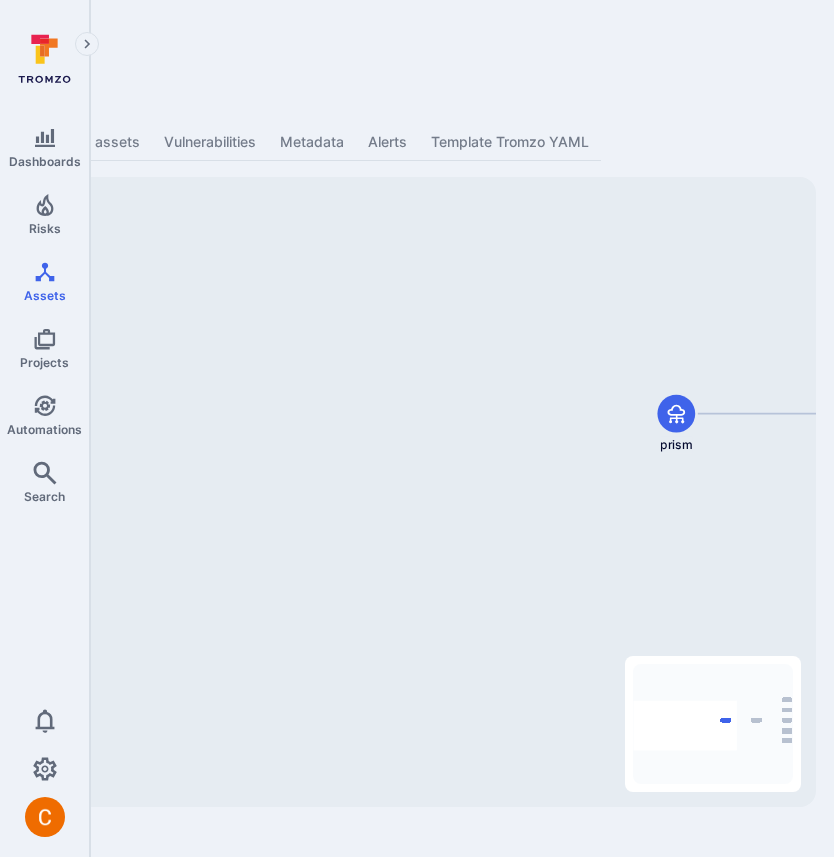 drag, startPoint x: 280, startPoint y: 483, endPoint x: 717, endPoint y: 496, distance: 437.19333 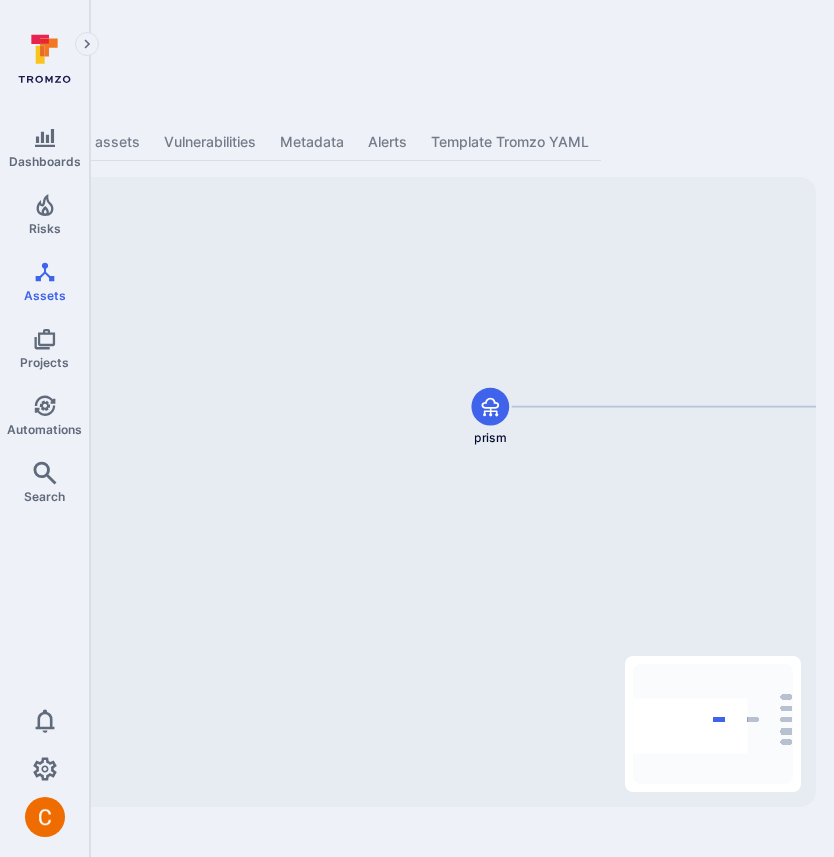 drag, startPoint x: 623, startPoint y: 97, endPoint x: 424, endPoint y: 77, distance: 200.0025 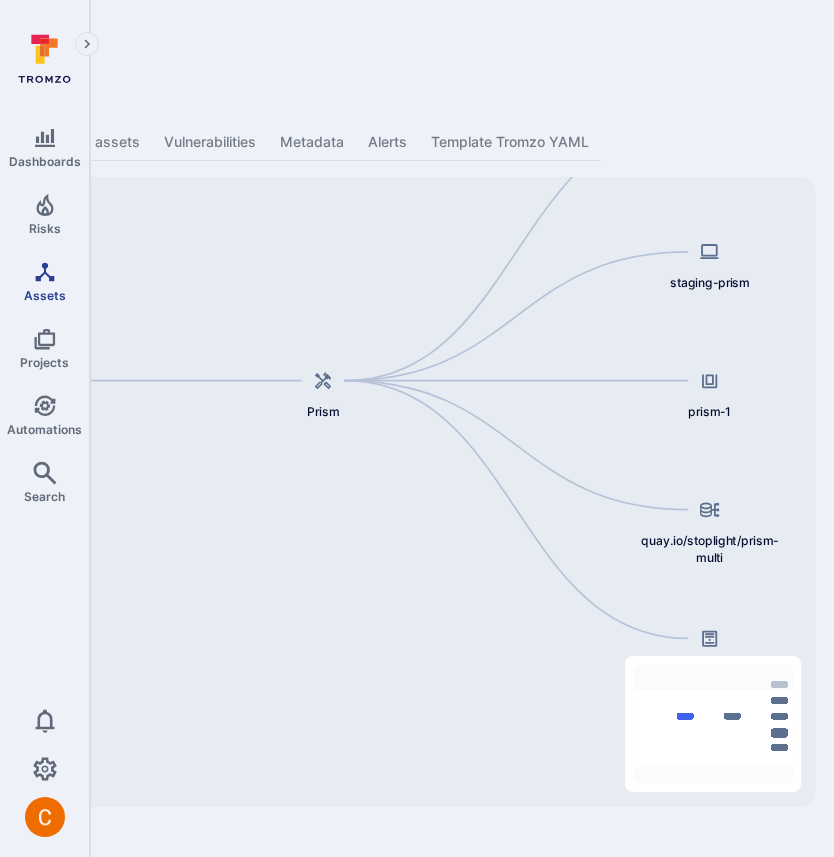 drag, startPoint x: 583, startPoint y: 320, endPoint x: 60, endPoint y: 294, distance: 523.6459 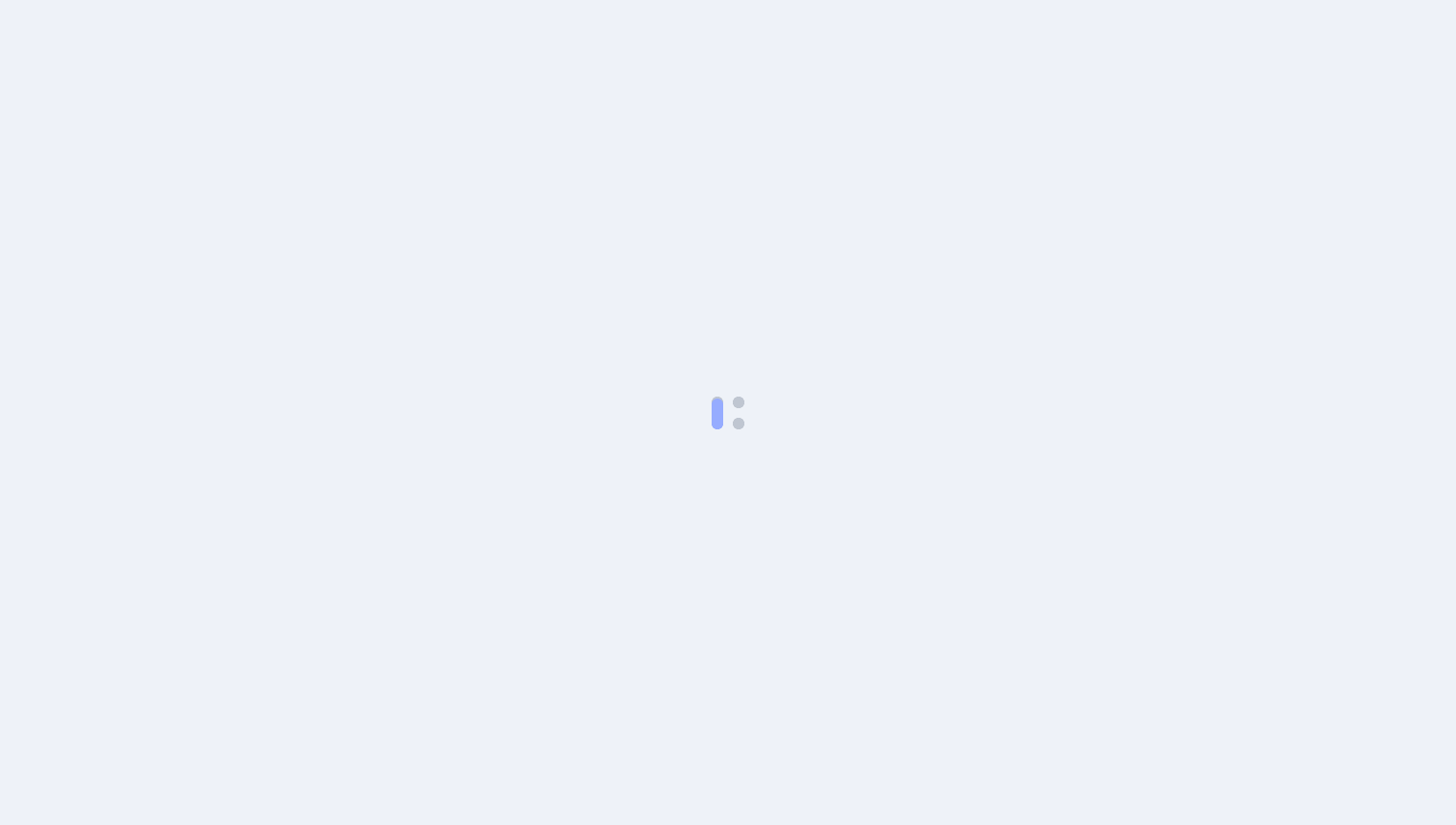 scroll, scrollTop: 0, scrollLeft: 0, axis: both 